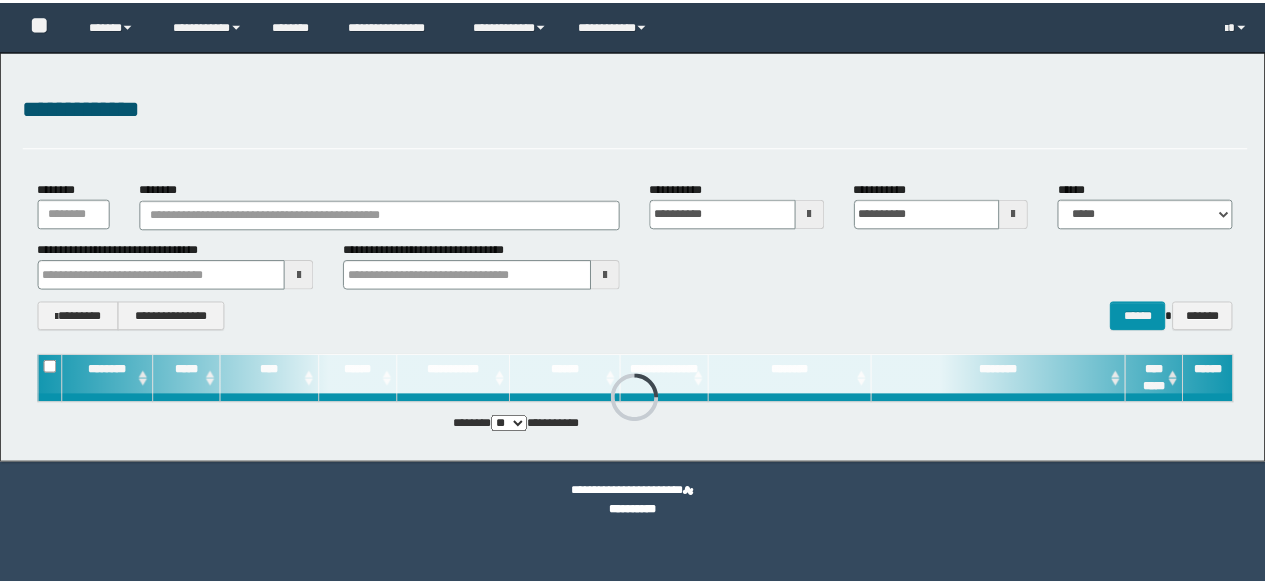 scroll, scrollTop: 0, scrollLeft: 0, axis: both 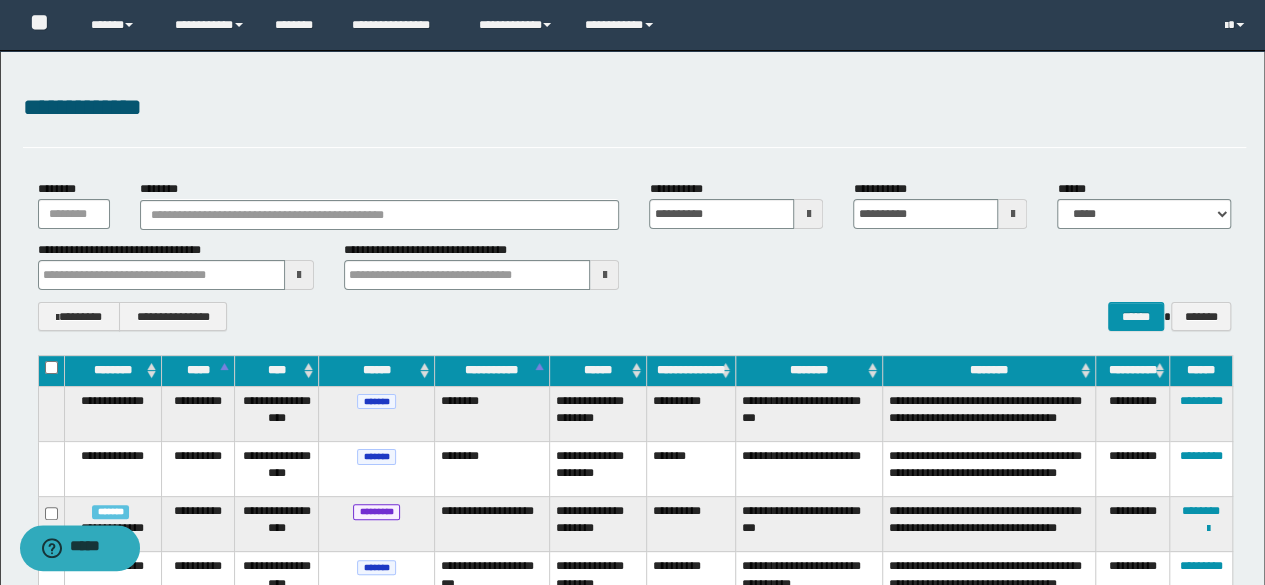 click on "**********" at bounding box center [635, 255] 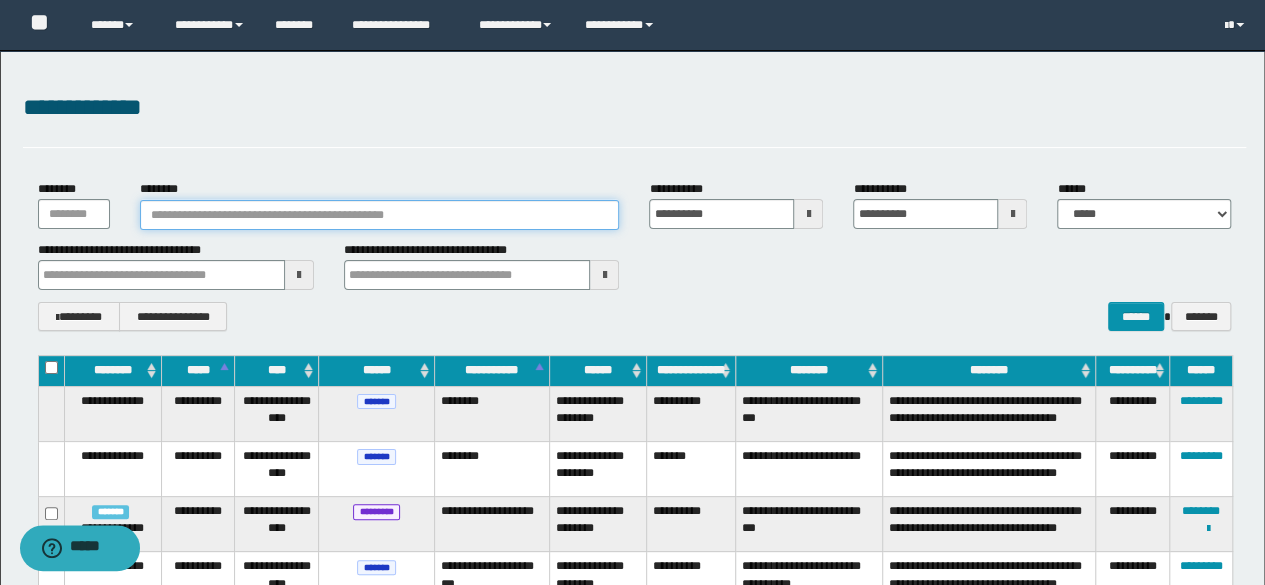 click on "********" at bounding box center [380, 215] 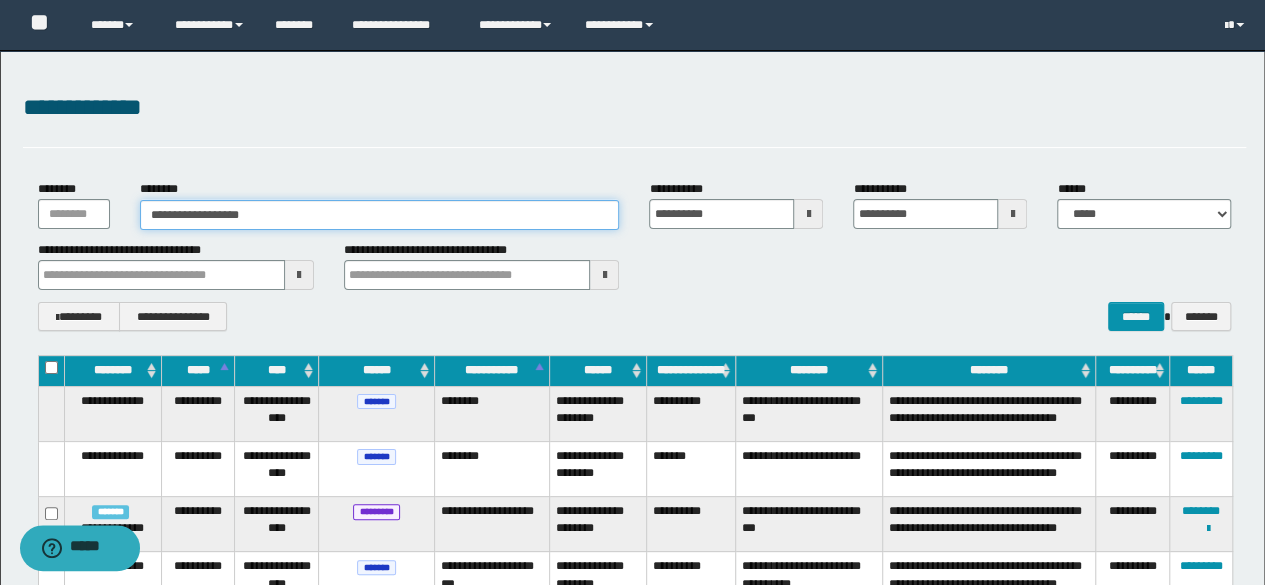 type on "**********" 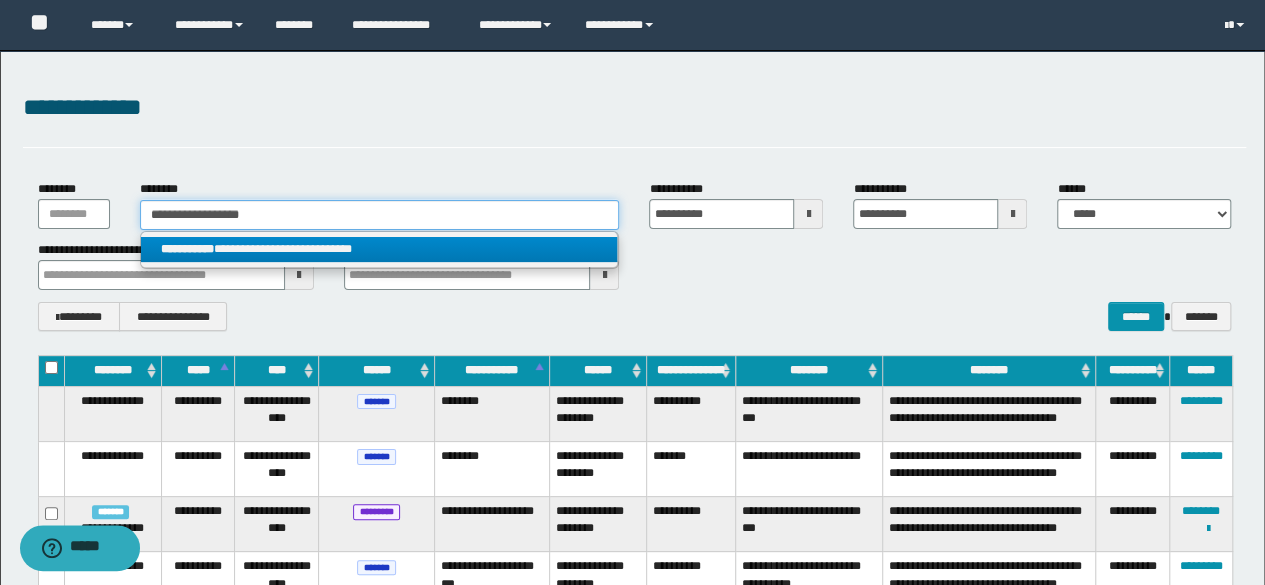 type on "**********" 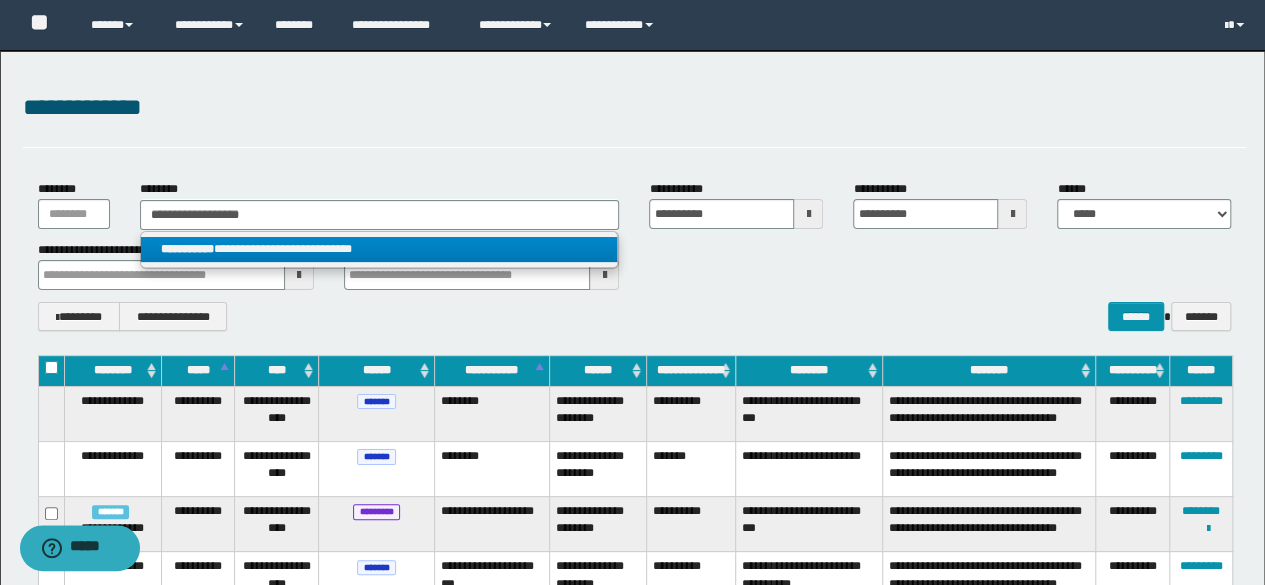 click on "**********" at bounding box center (379, 249) 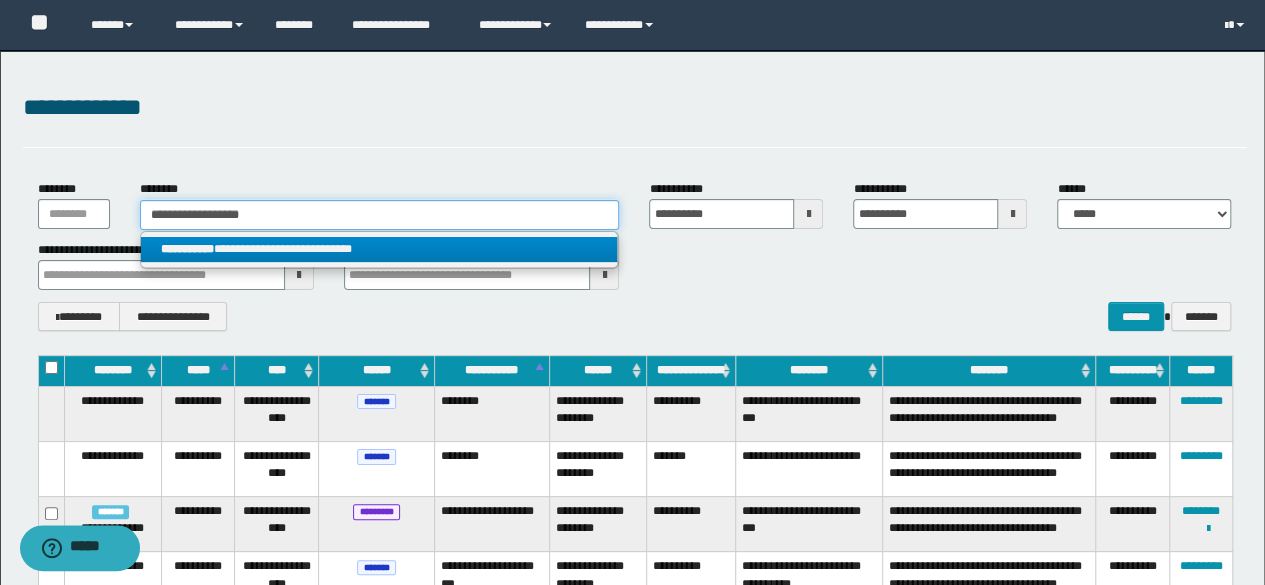 type 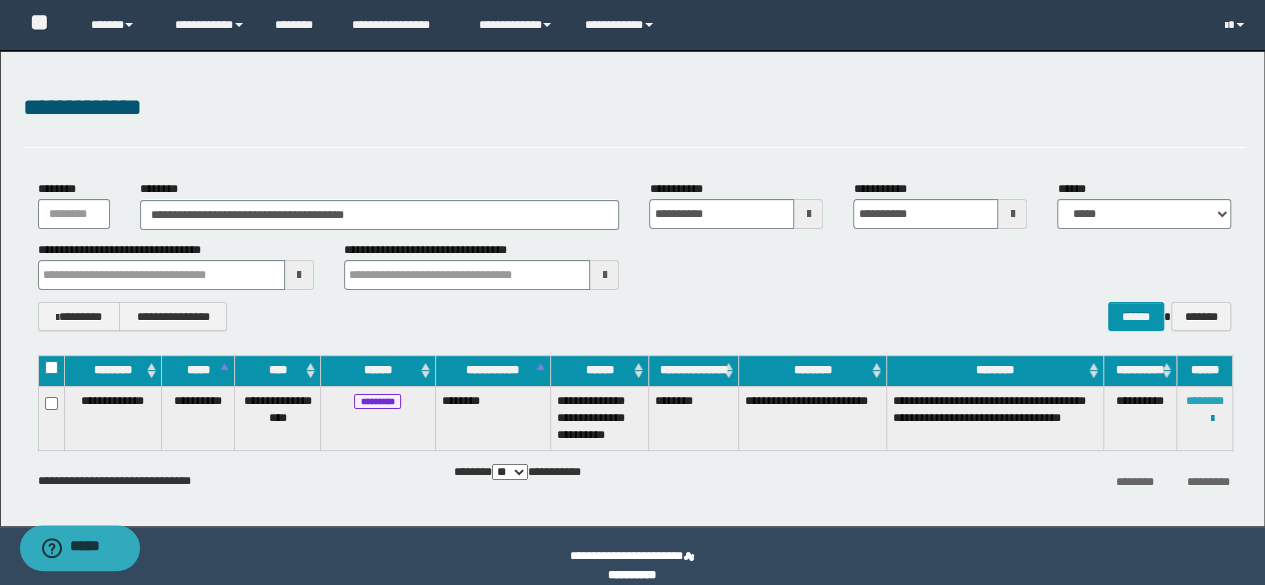 click on "********" at bounding box center (1205, 401) 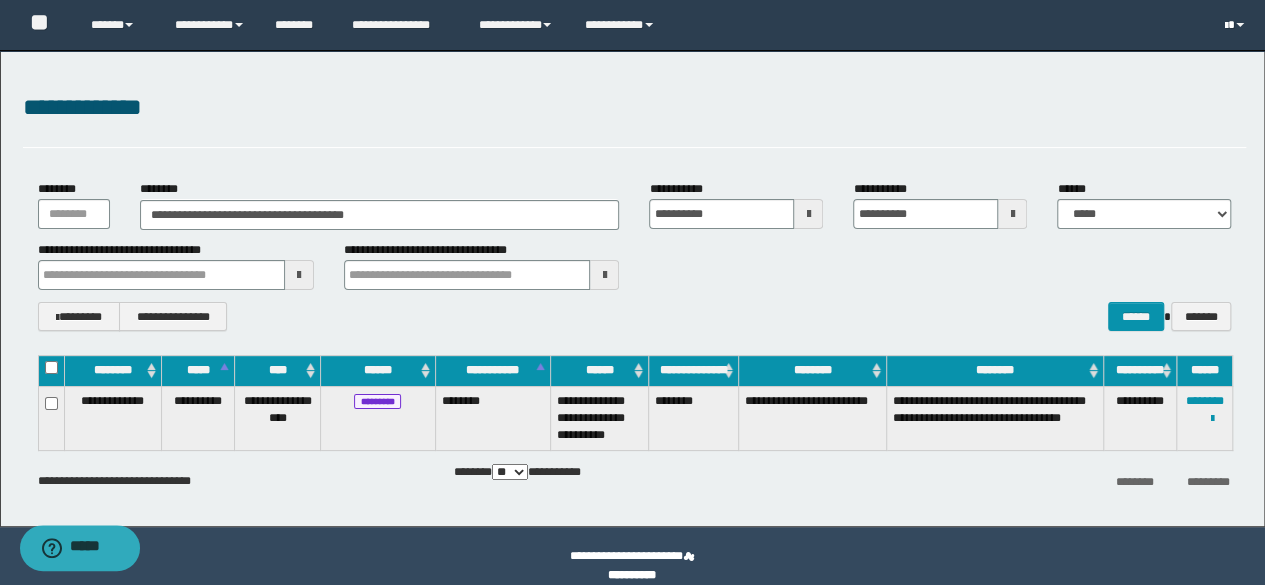 click at bounding box center (1236, 25) 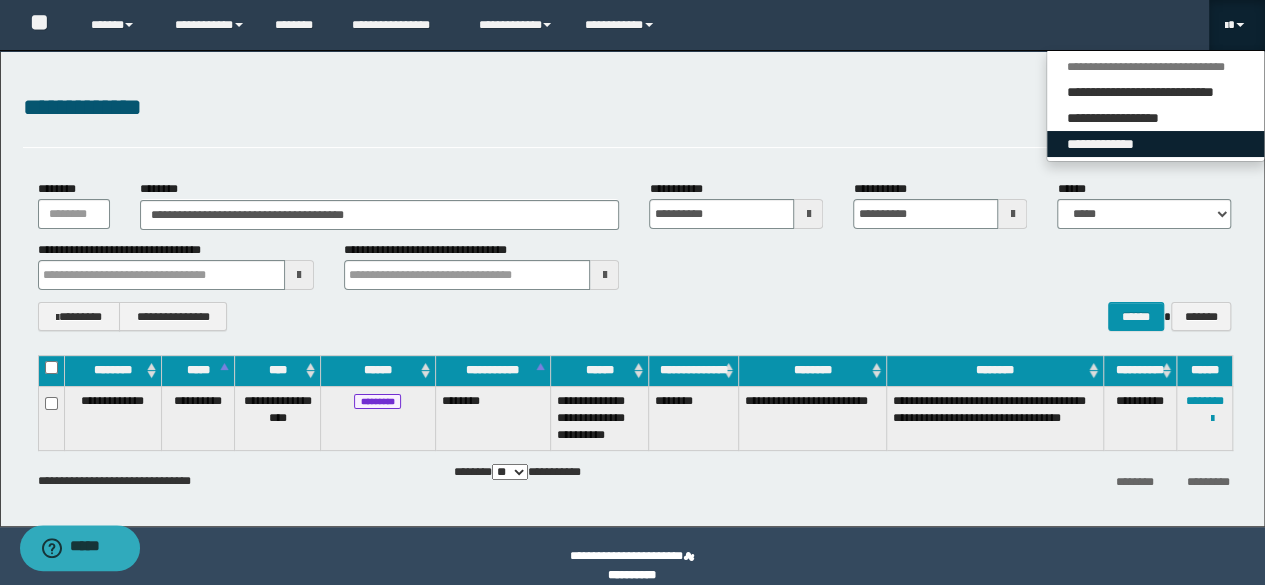 click on "**********" at bounding box center [1155, 144] 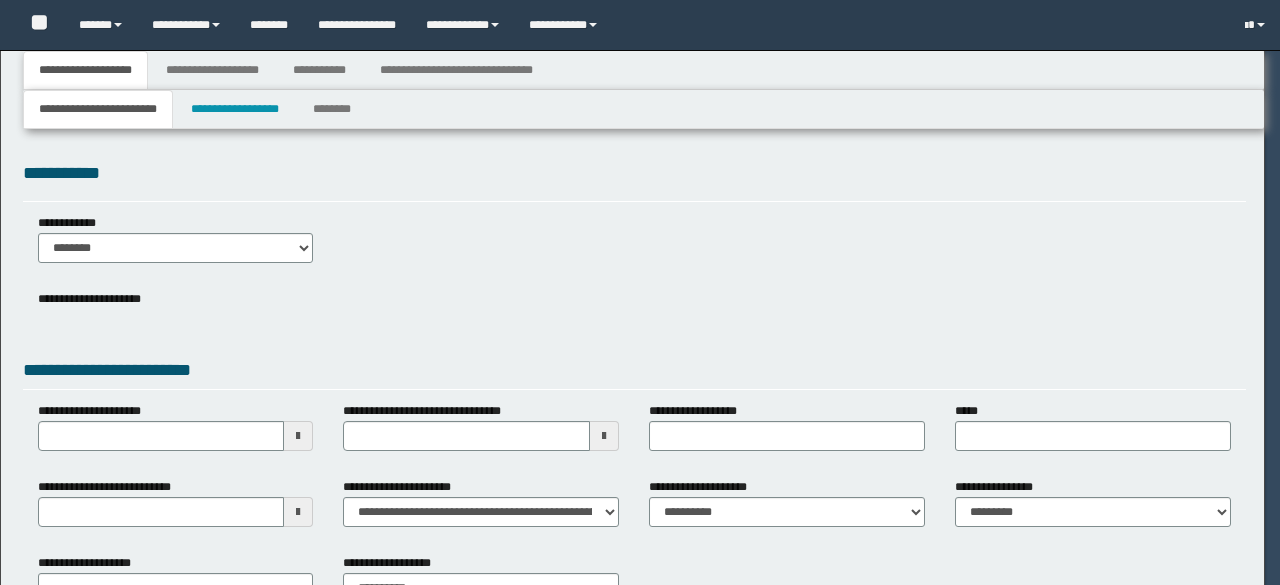 click on "**********" at bounding box center (212, 70) 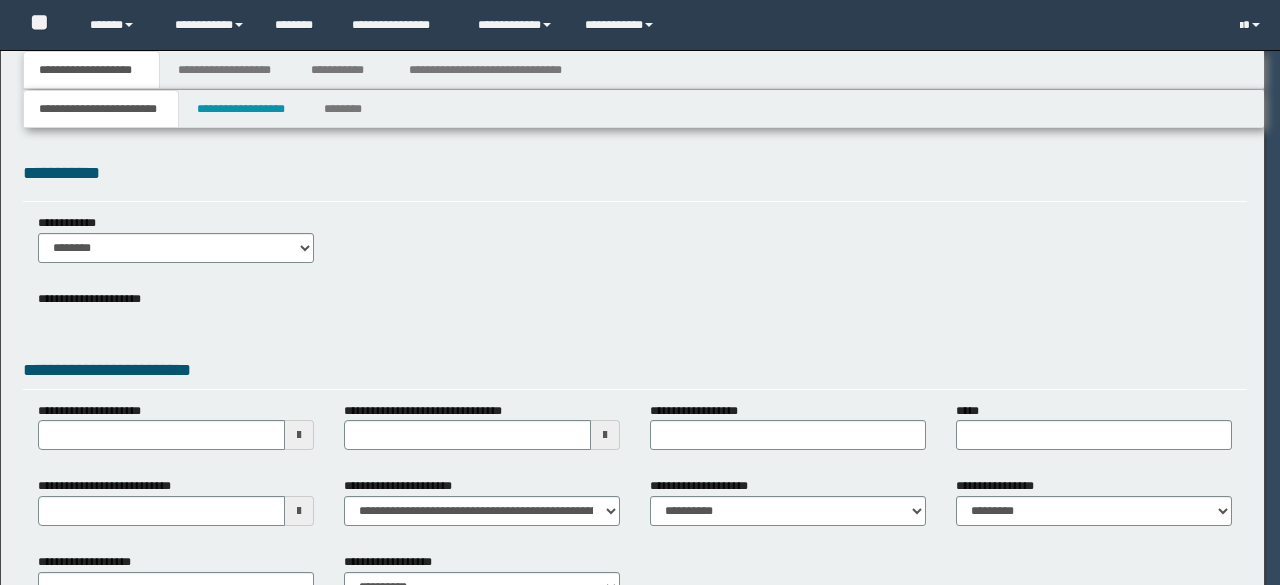 scroll, scrollTop: 0, scrollLeft: 0, axis: both 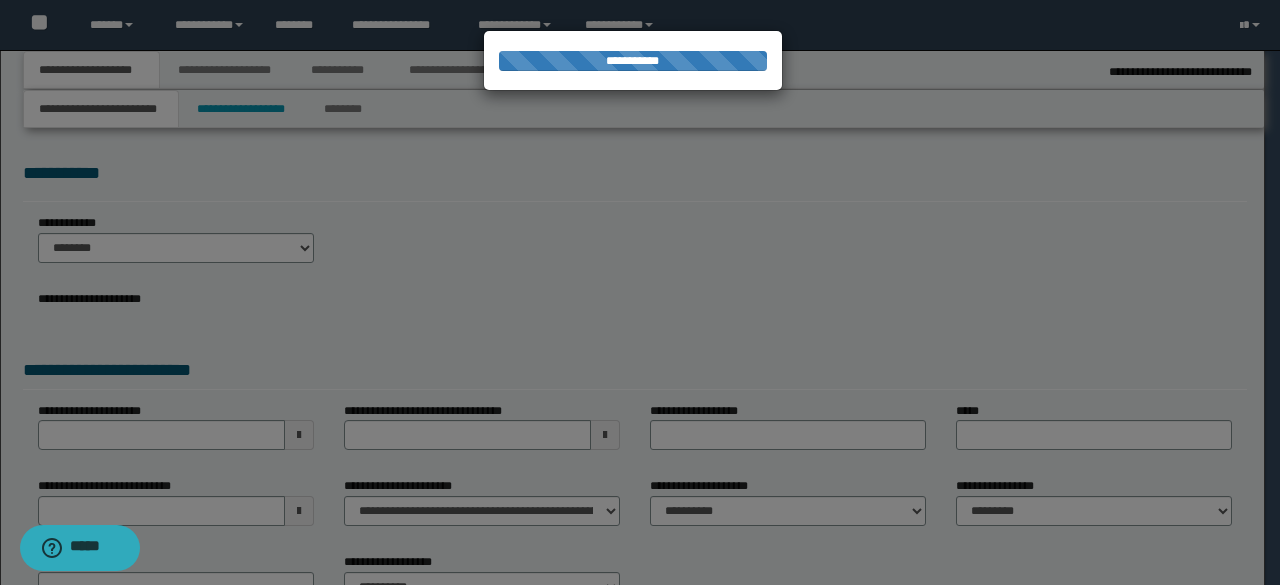 select on "*" 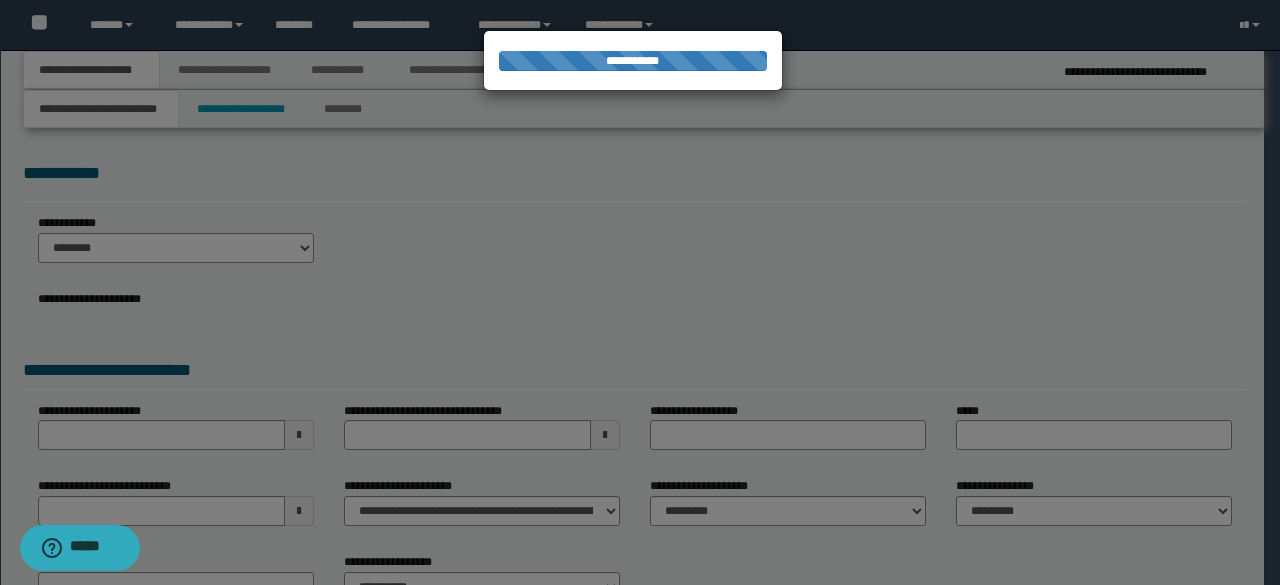 click at bounding box center (640, 292) 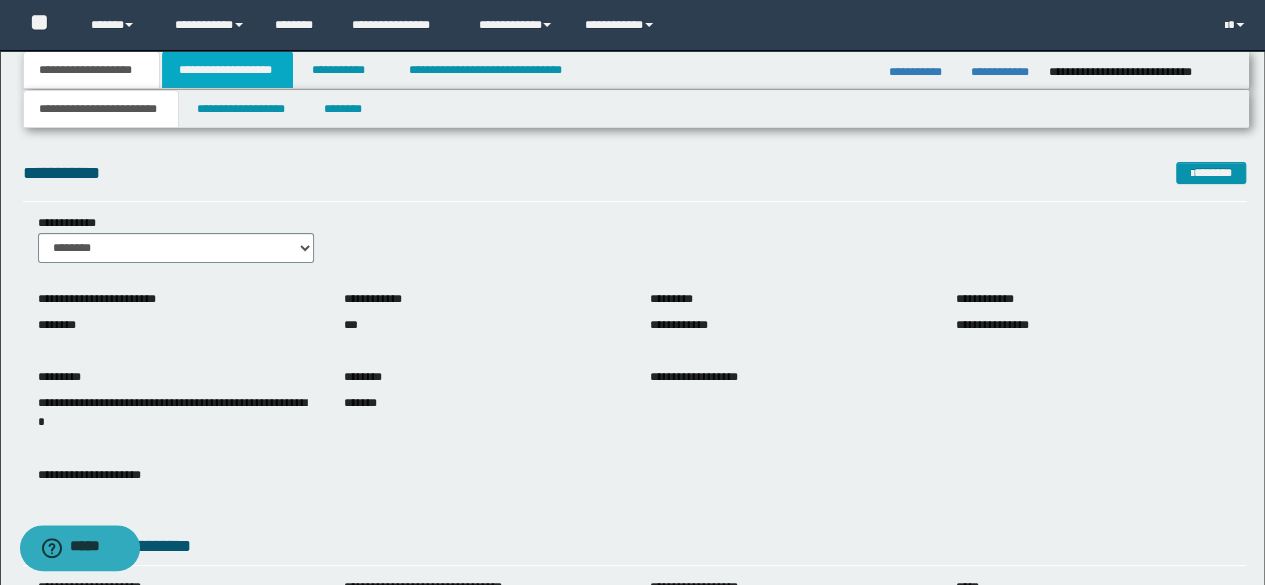 click on "**********" at bounding box center (227, 70) 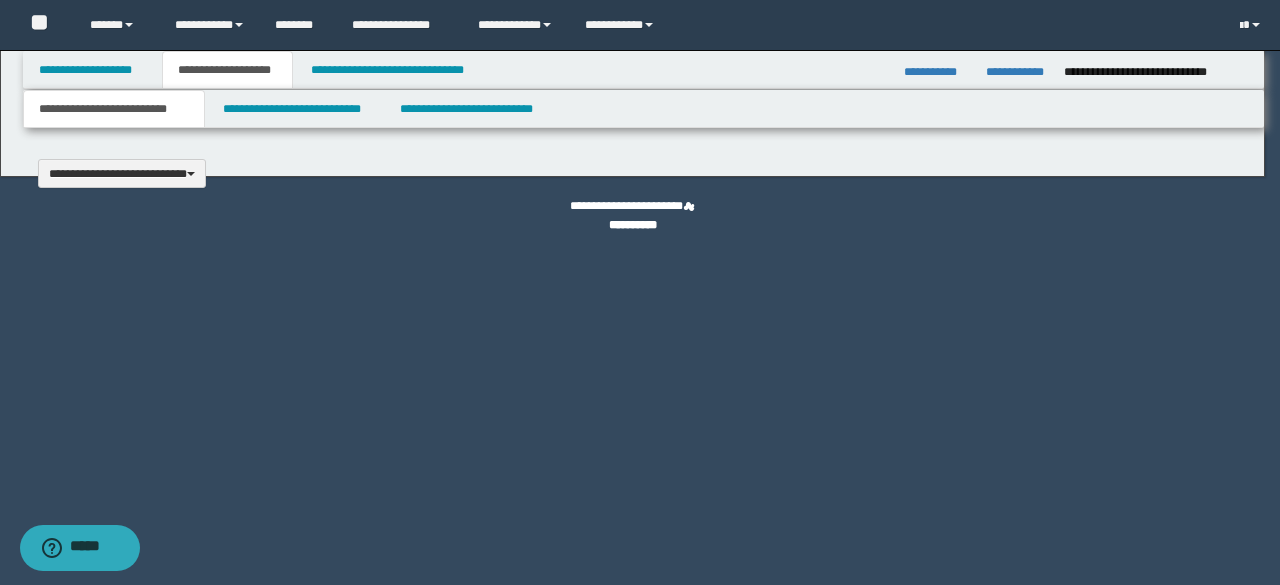type 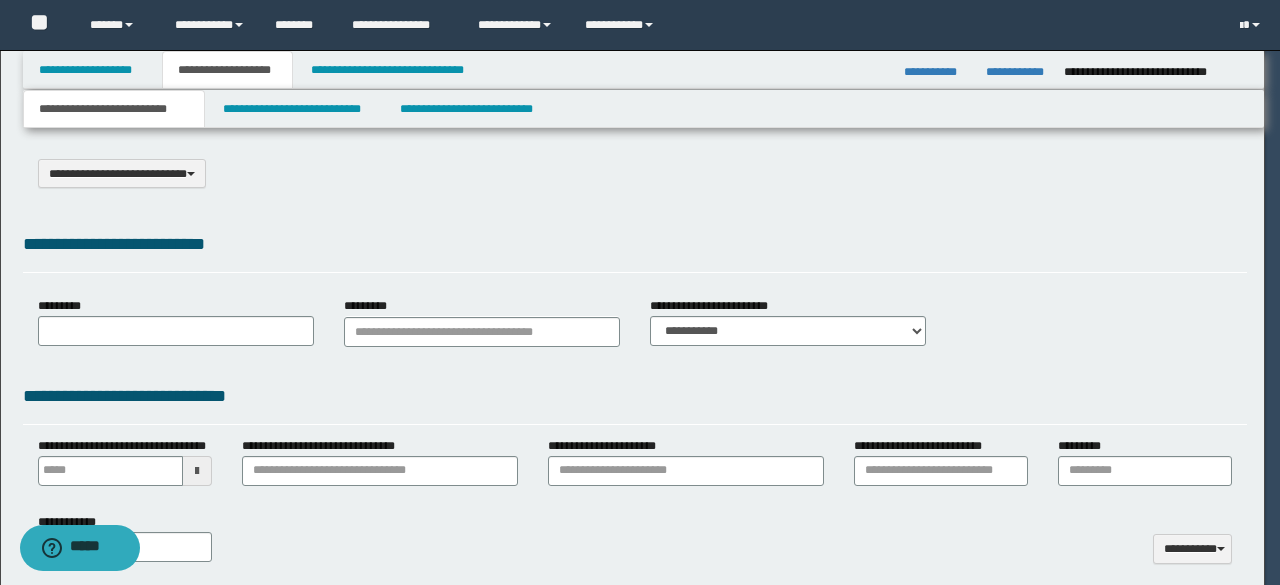 type on "**********" 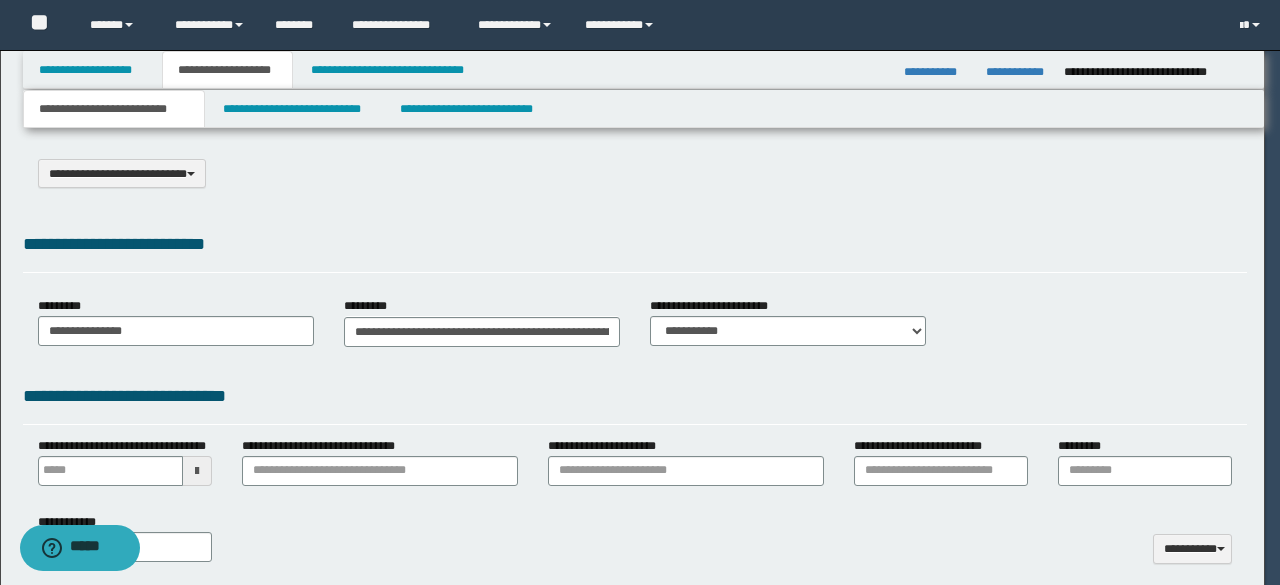scroll, scrollTop: 0, scrollLeft: 0, axis: both 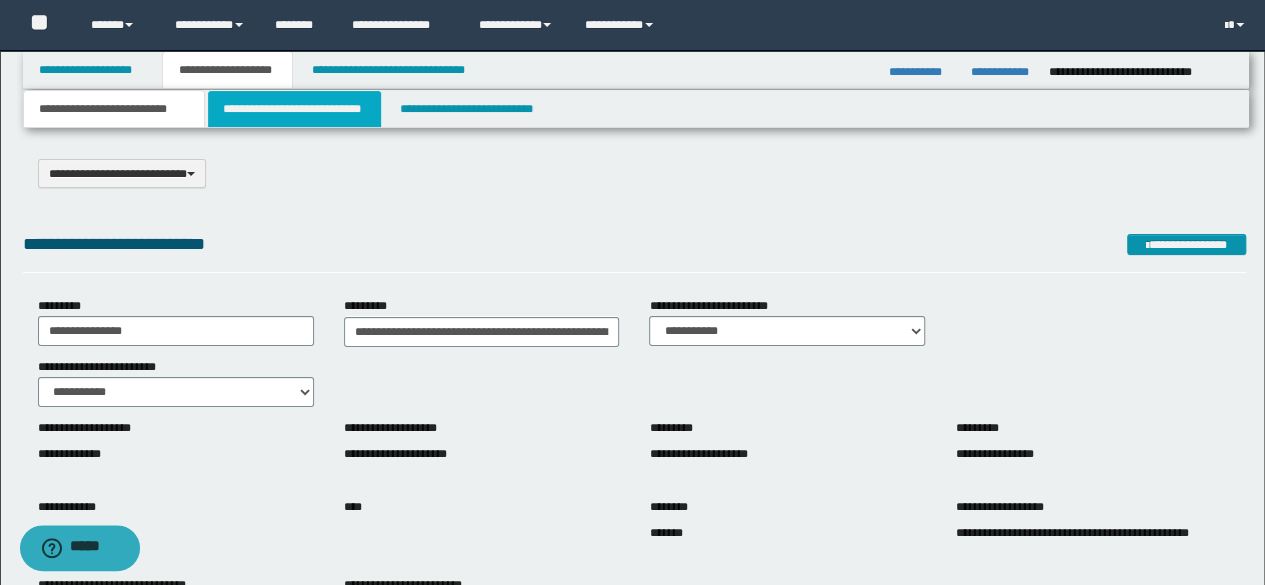 click on "**********" at bounding box center (294, 109) 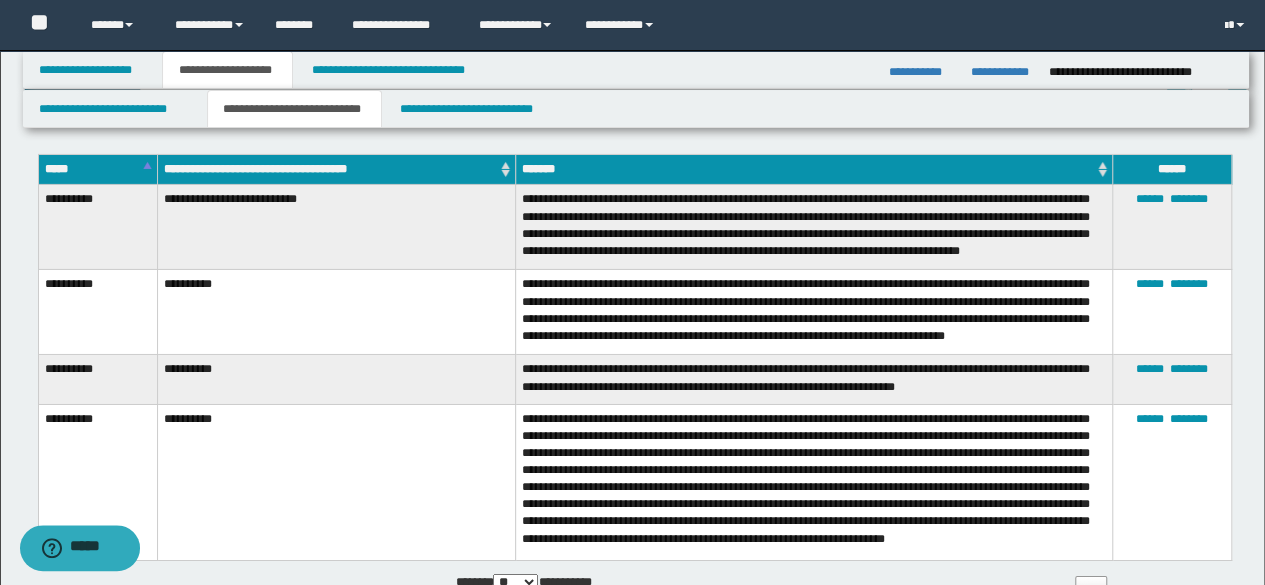scroll, scrollTop: 3400, scrollLeft: 0, axis: vertical 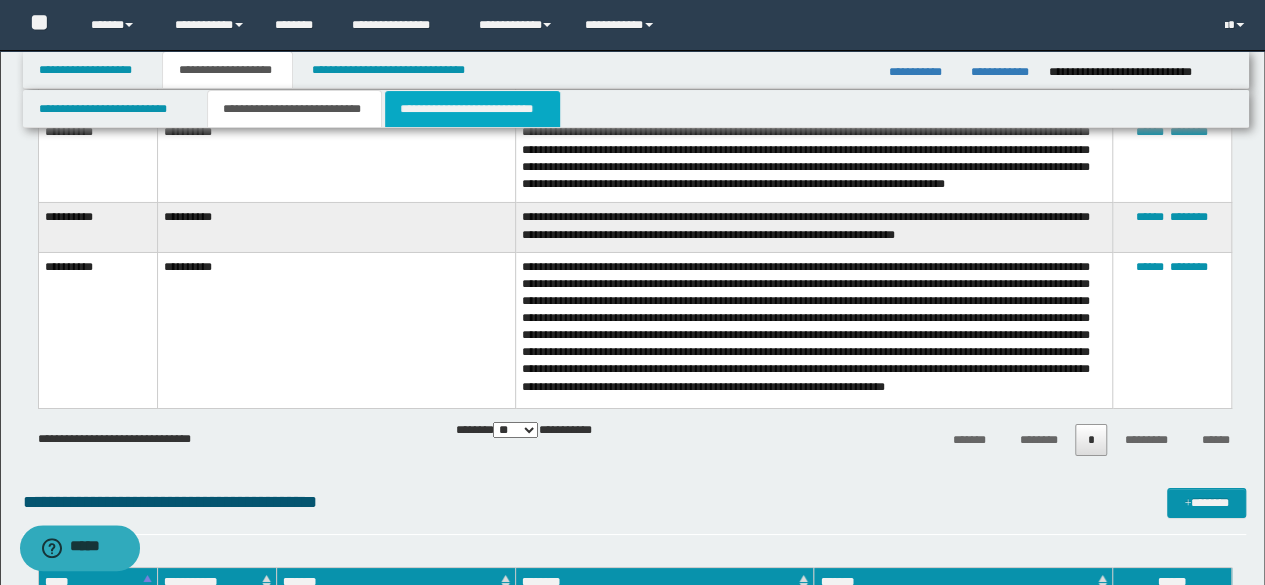 click on "**********" at bounding box center (472, 109) 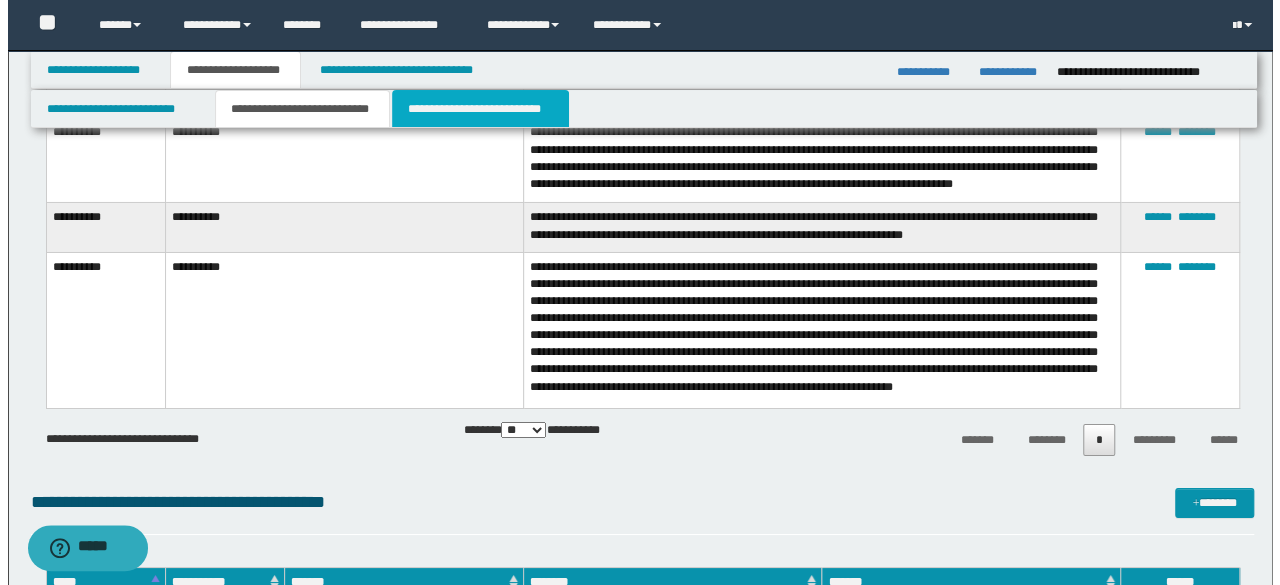 scroll, scrollTop: 0, scrollLeft: 0, axis: both 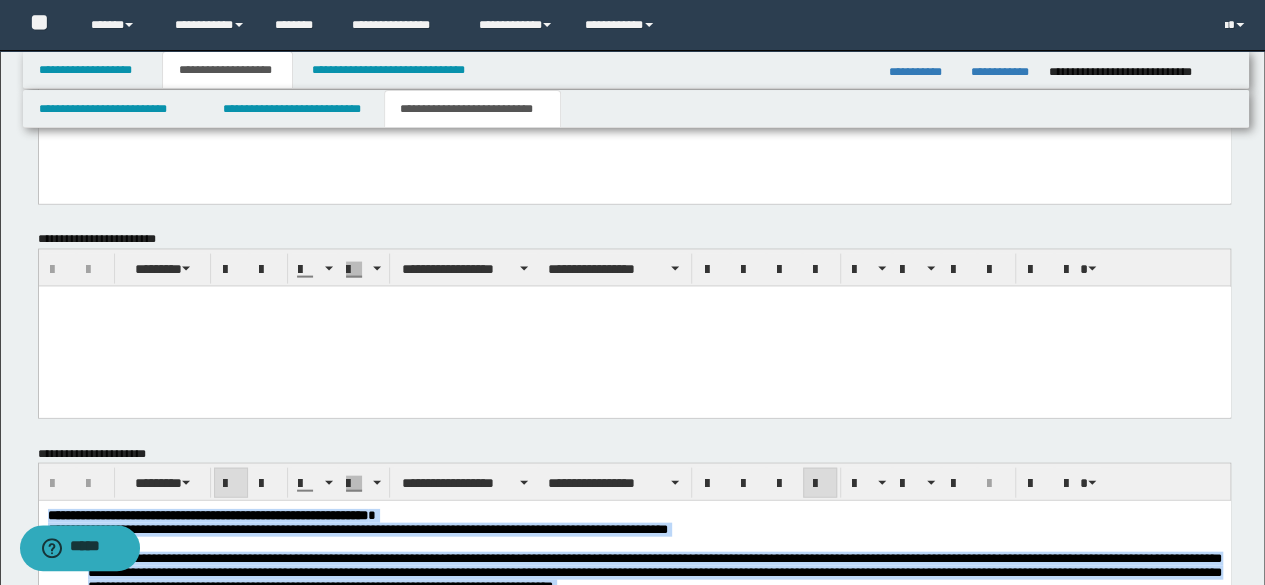drag, startPoint x: 878, startPoint y: 891, endPoint x: 2, endPoint y: 146, distance: 1149.9569 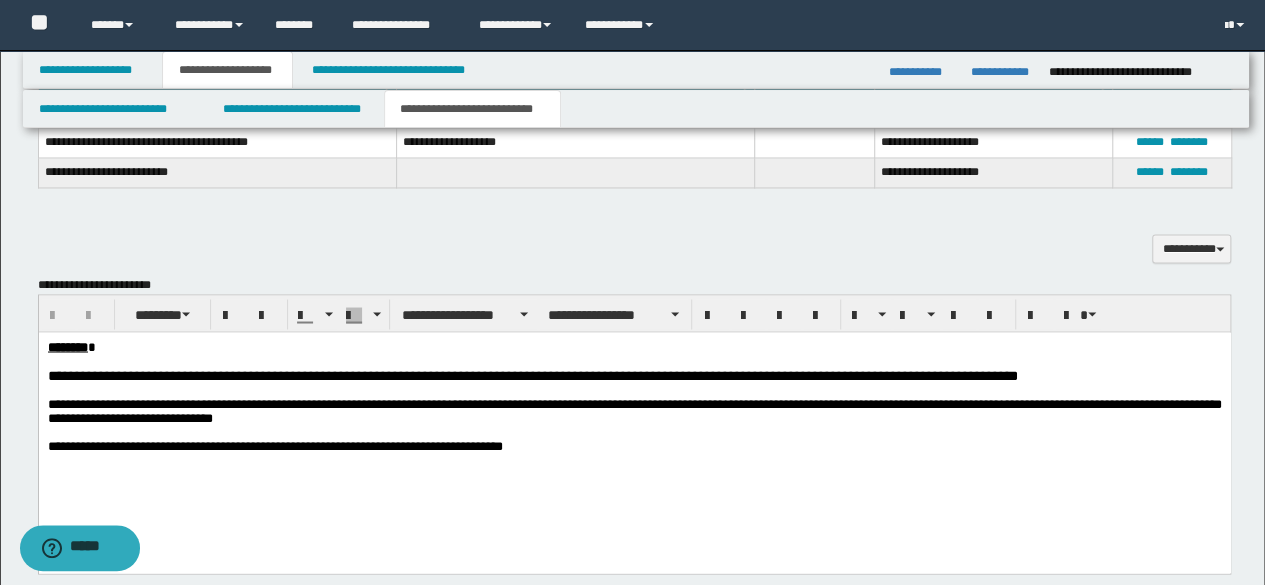 scroll, scrollTop: 1600, scrollLeft: 0, axis: vertical 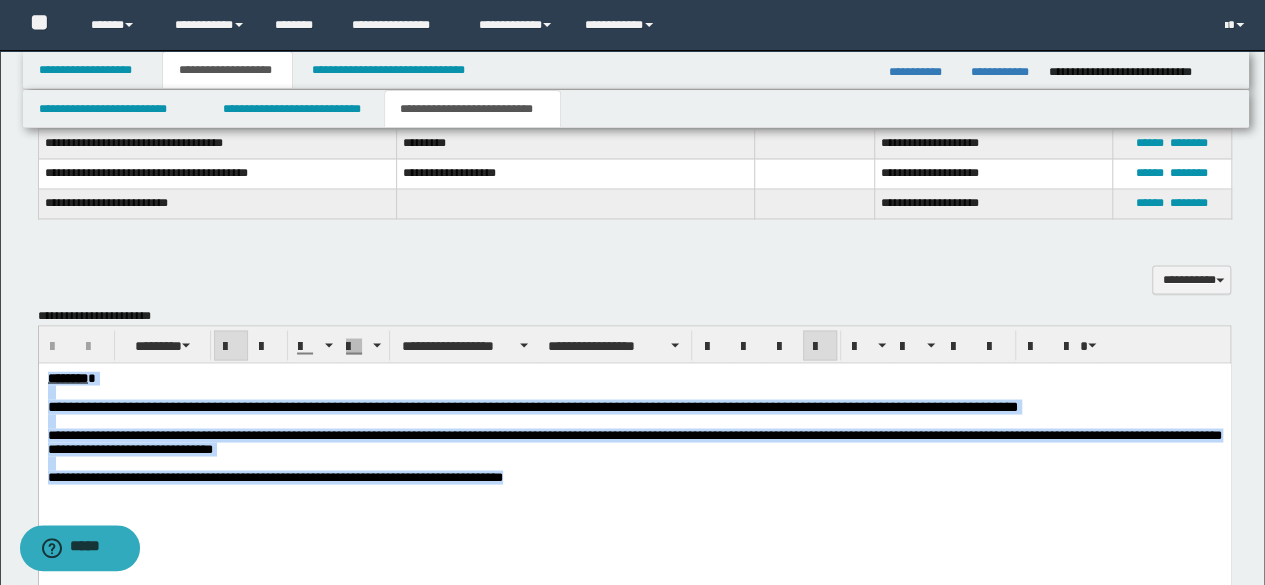 drag, startPoint x: 544, startPoint y: 490, endPoint x: 0, endPoint y: 193, distance: 619.7943 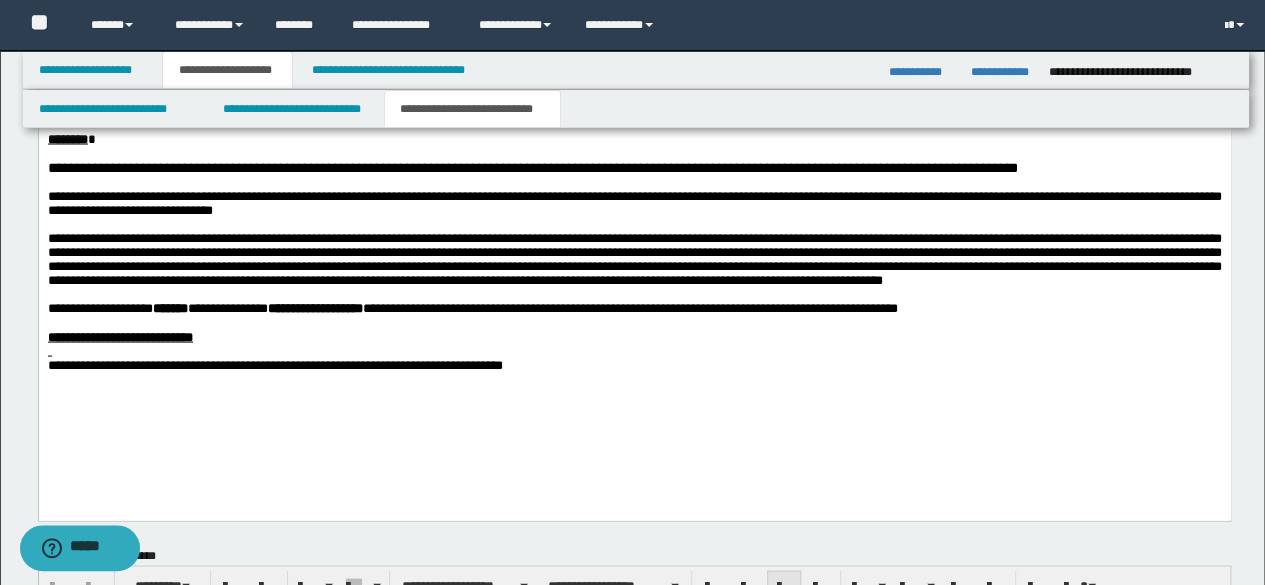 scroll, scrollTop: 2000, scrollLeft: 0, axis: vertical 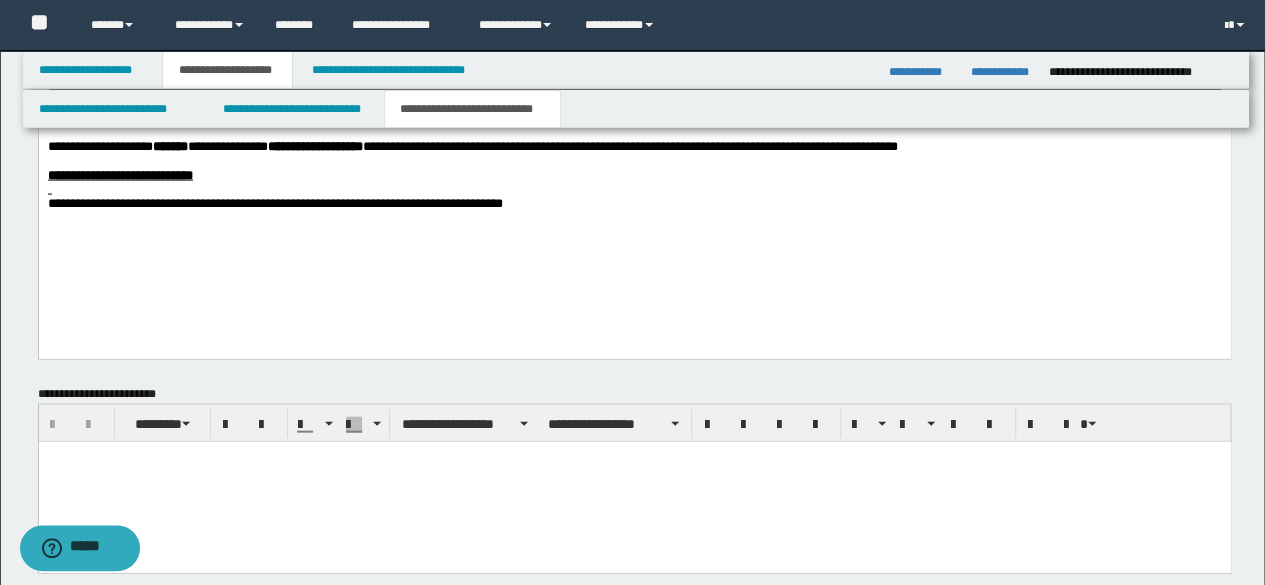 click on "**********" at bounding box center [634, 117] 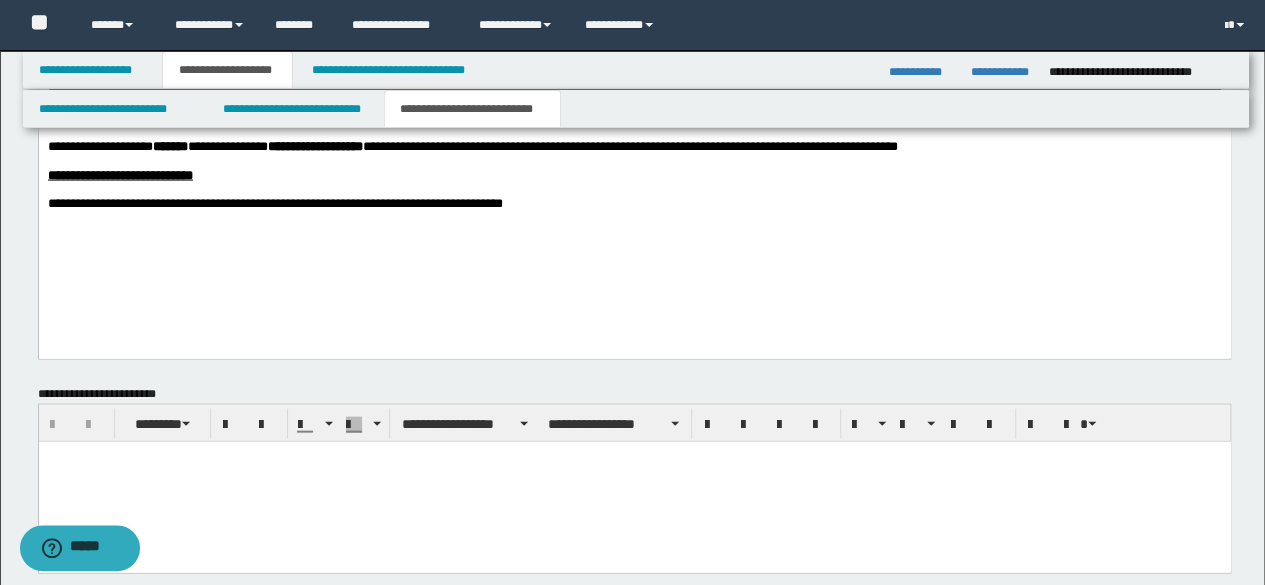 drag, startPoint x: 850, startPoint y: 276, endPoint x: 992, endPoint y: 255, distance: 143.54442 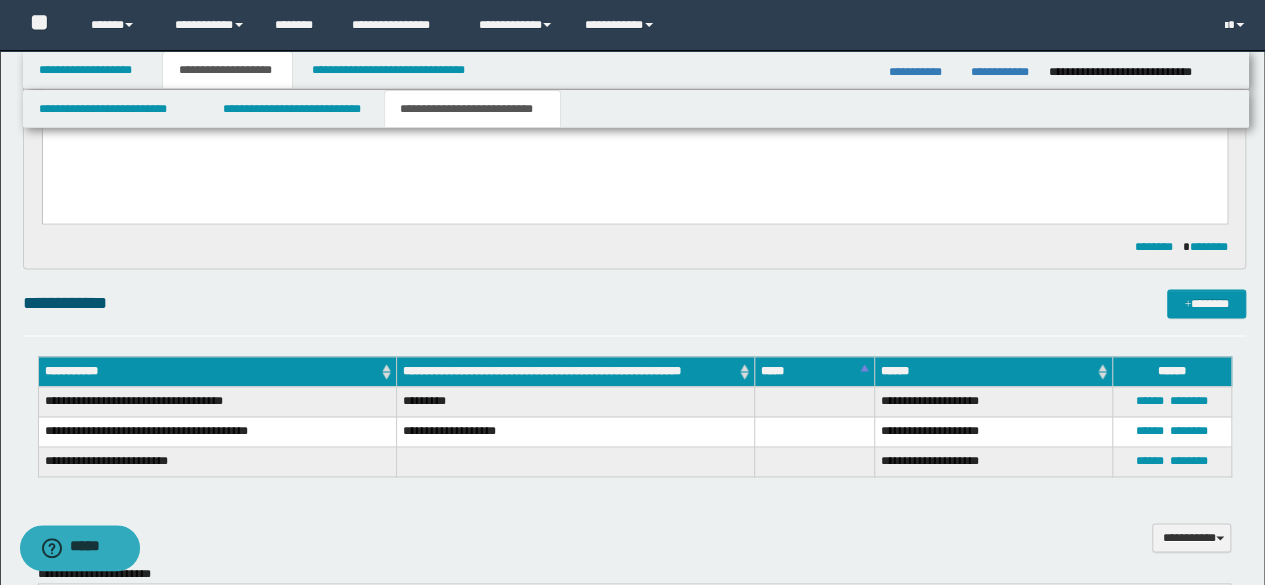 scroll, scrollTop: 1200, scrollLeft: 0, axis: vertical 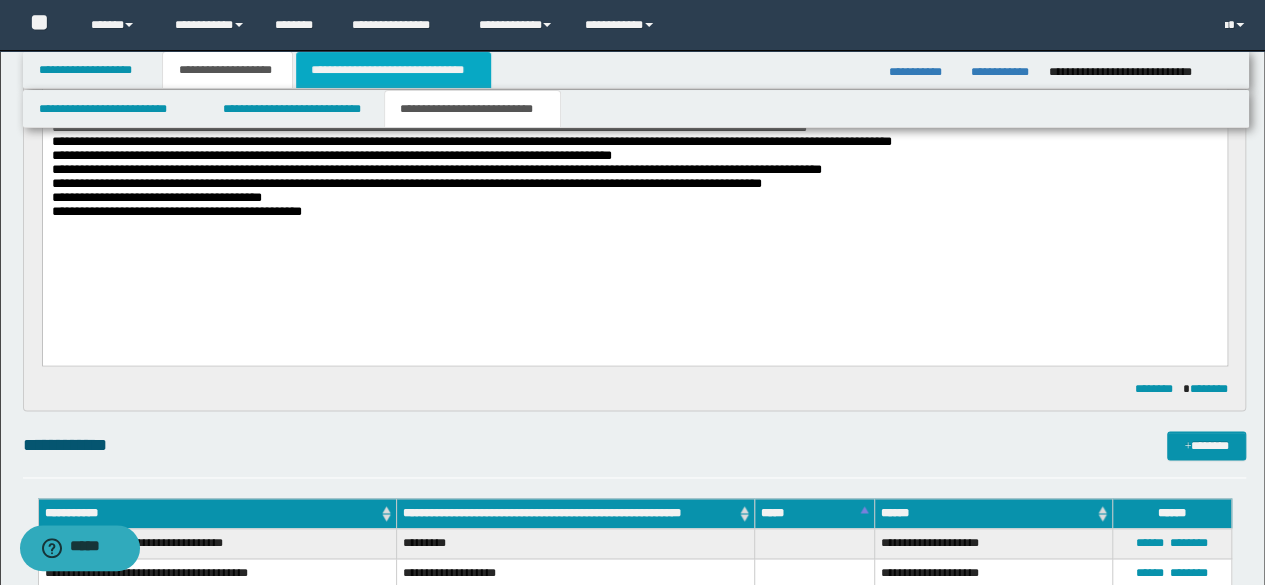 click on "**********" at bounding box center (393, 70) 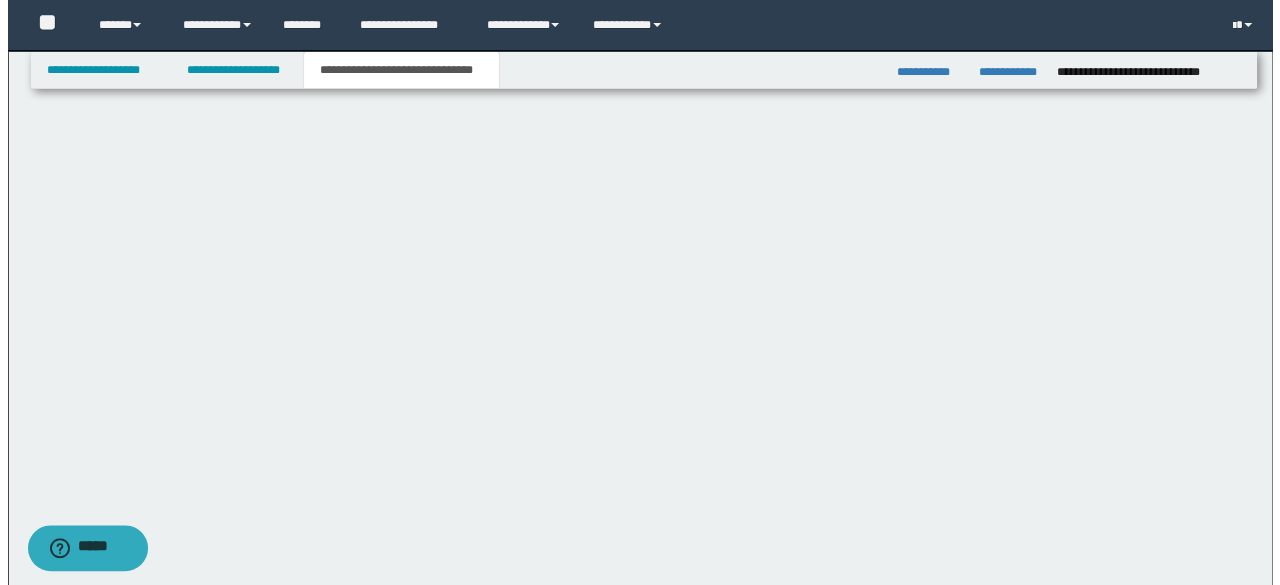 scroll, scrollTop: 0, scrollLeft: 0, axis: both 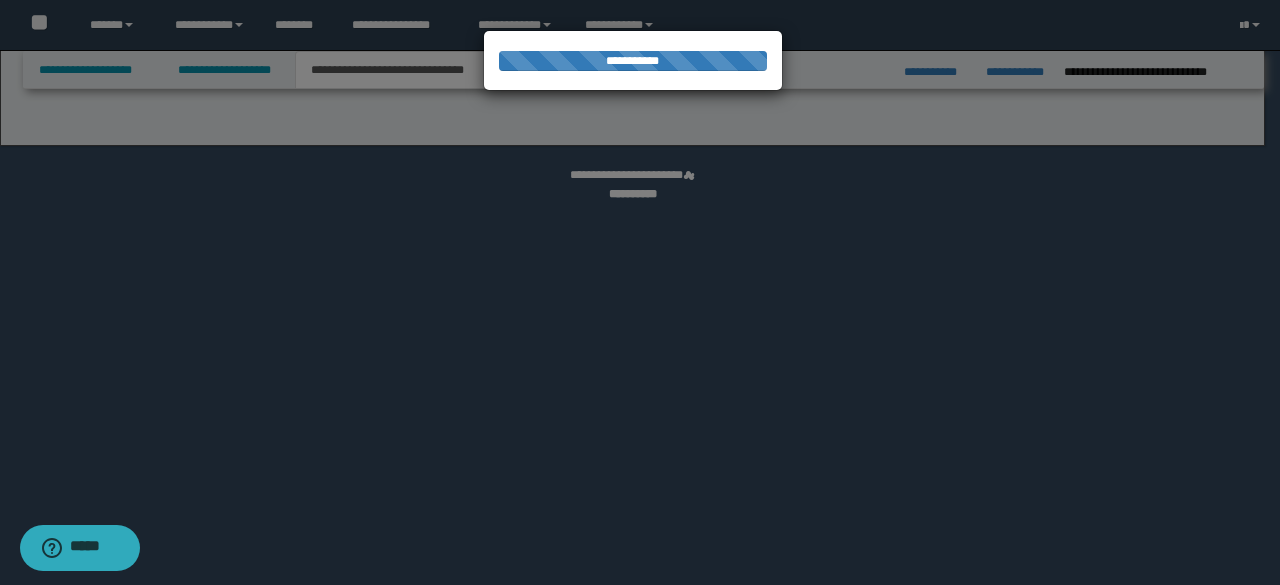 click at bounding box center [640, 292] 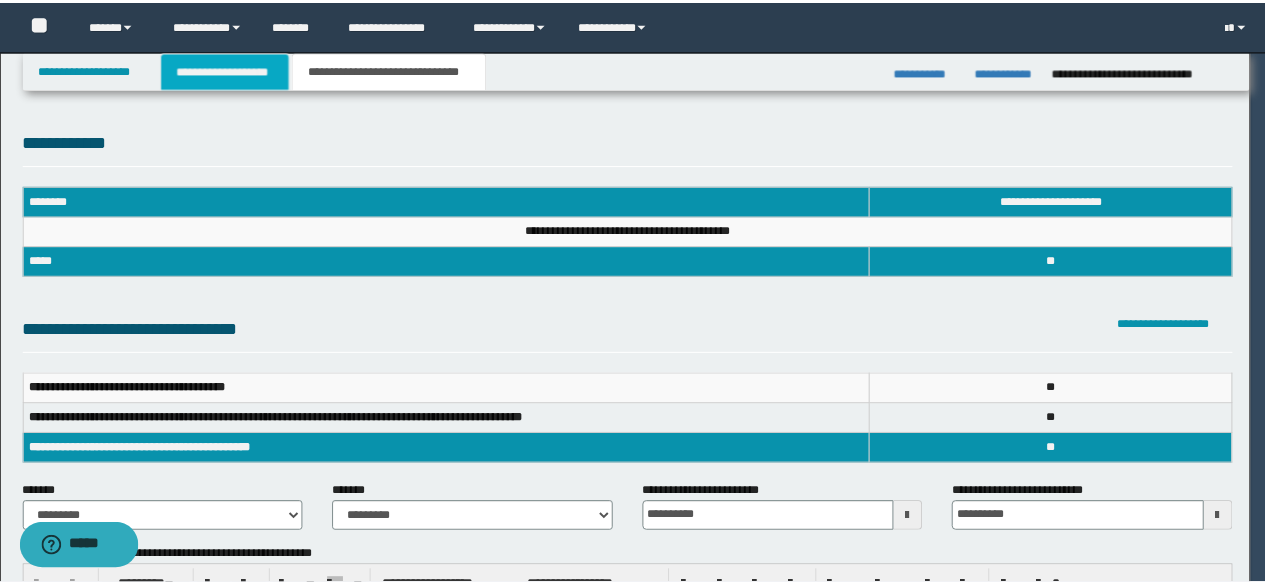 scroll, scrollTop: 0, scrollLeft: 0, axis: both 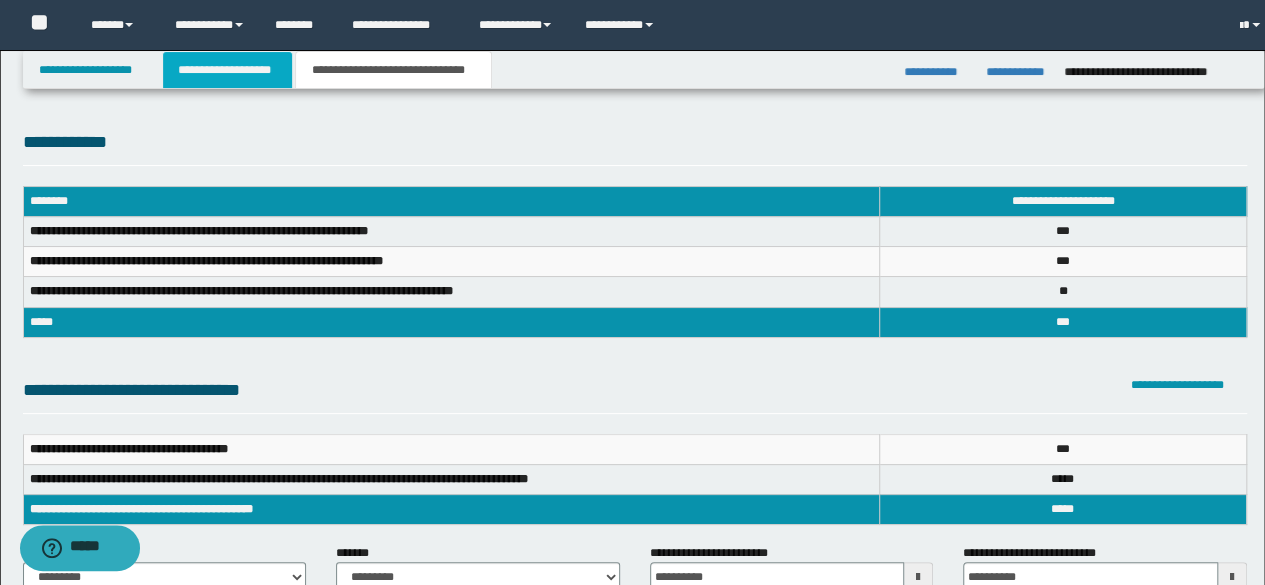 click on "**********" at bounding box center [227, 70] 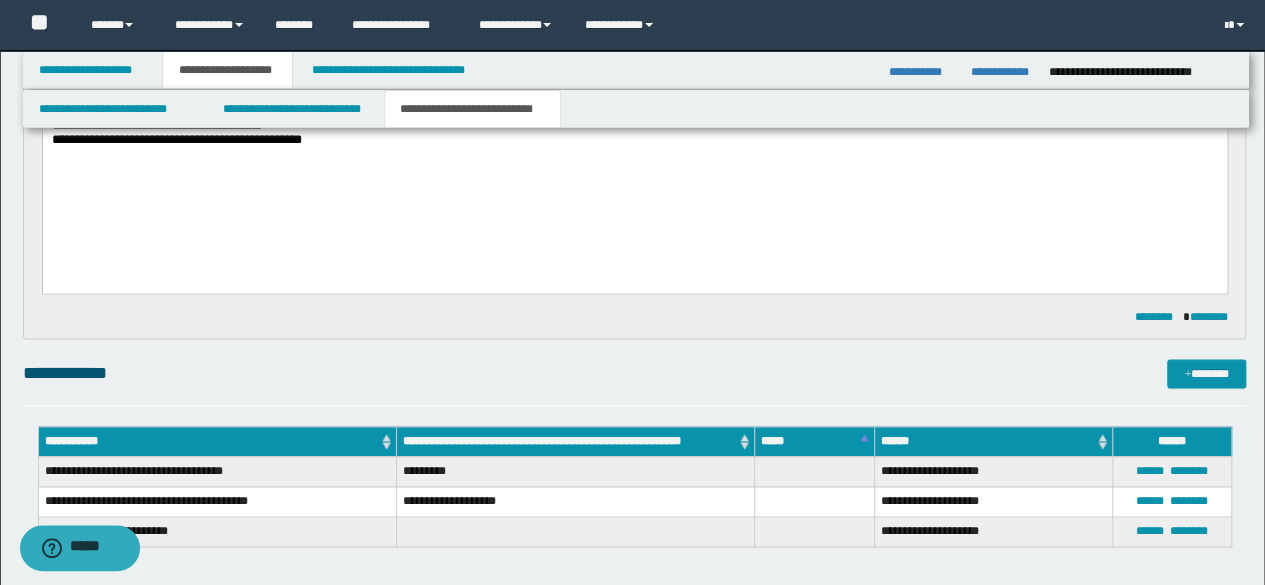 scroll, scrollTop: 1400, scrollLeft: 0, axis: vertical 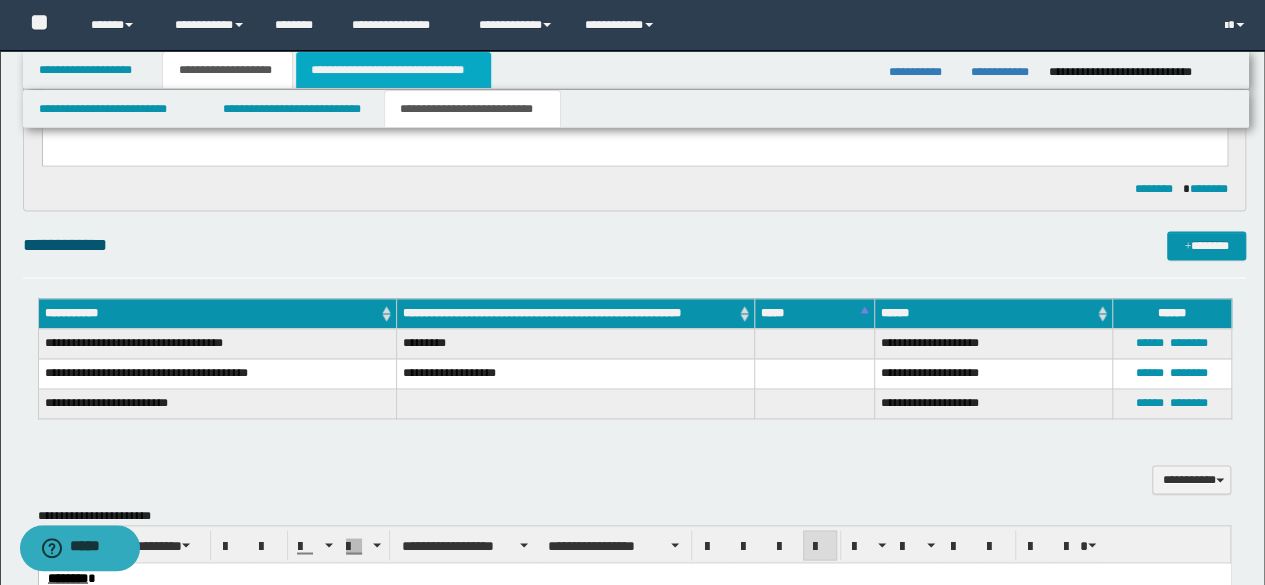 click on "**********" at bounding box center [393, 70] 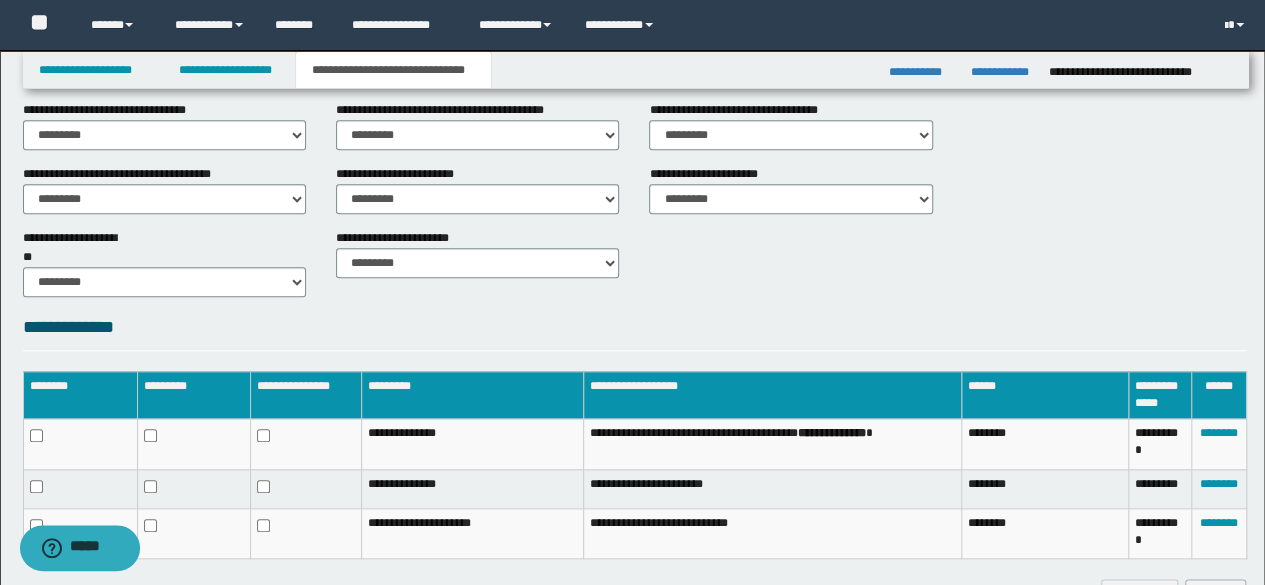 scroll, scrollTop: 972, scrollLeft: 0, axis: vertical 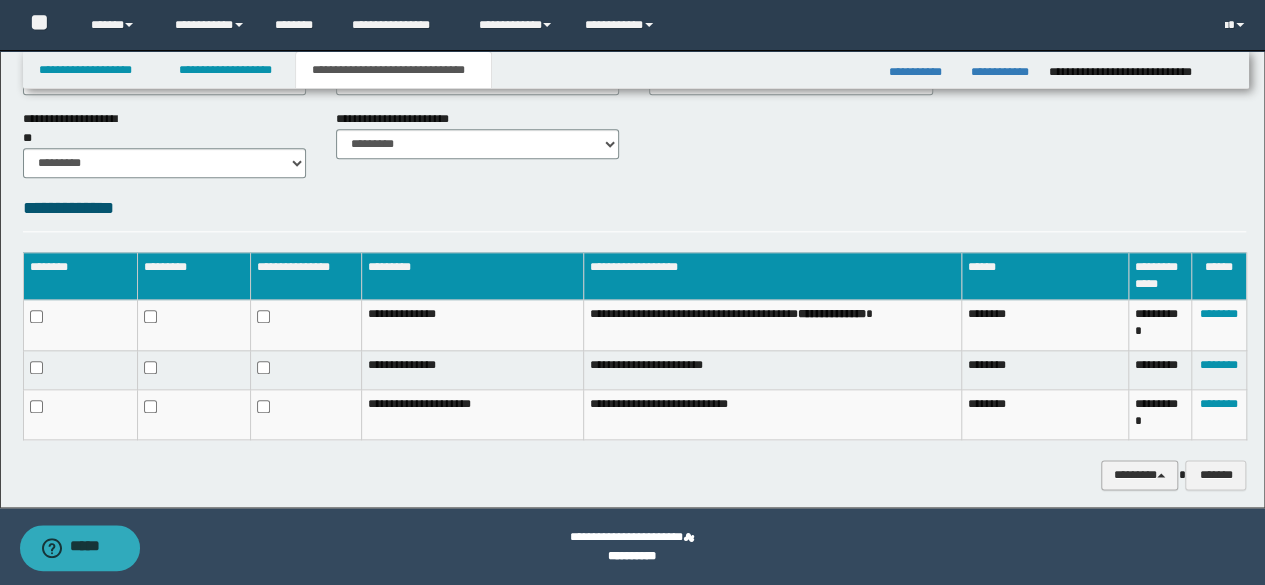 click on "********" at bounding box center (1140, 474) 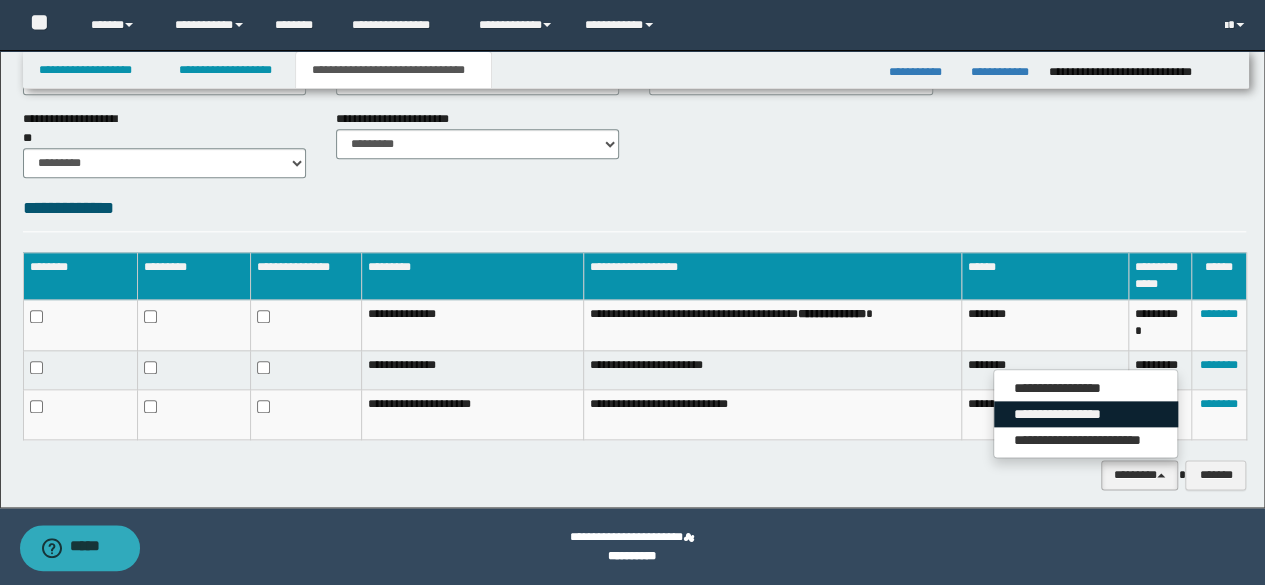click on "**********" at bounding box center [1086, 414] 